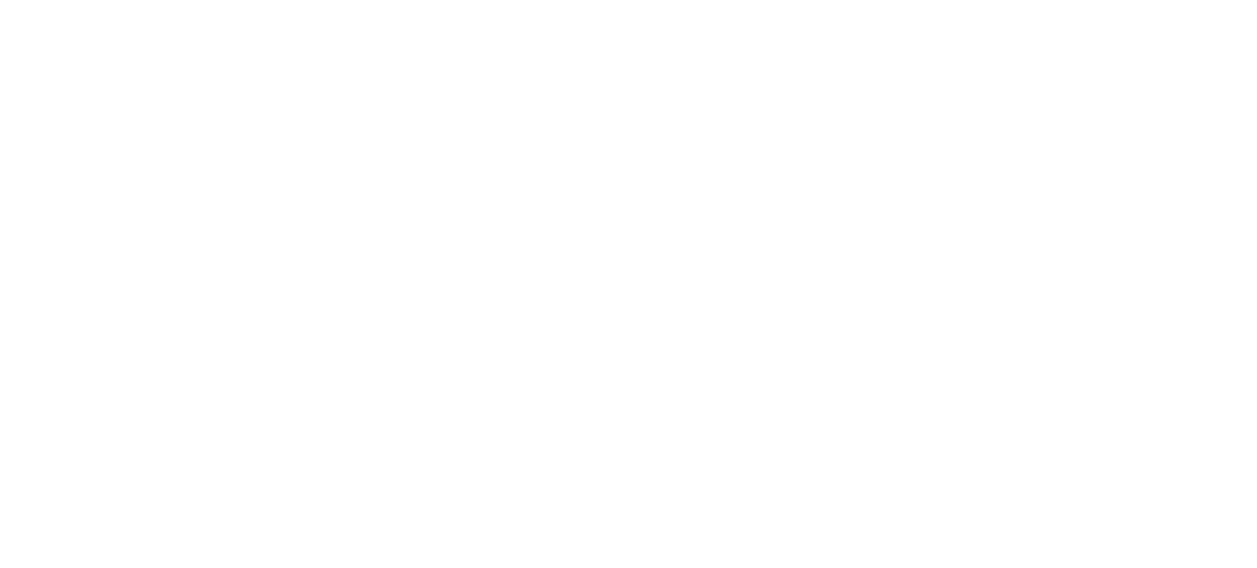 scroll, scrollTop: 0, scrollLeft: 0, axis: both 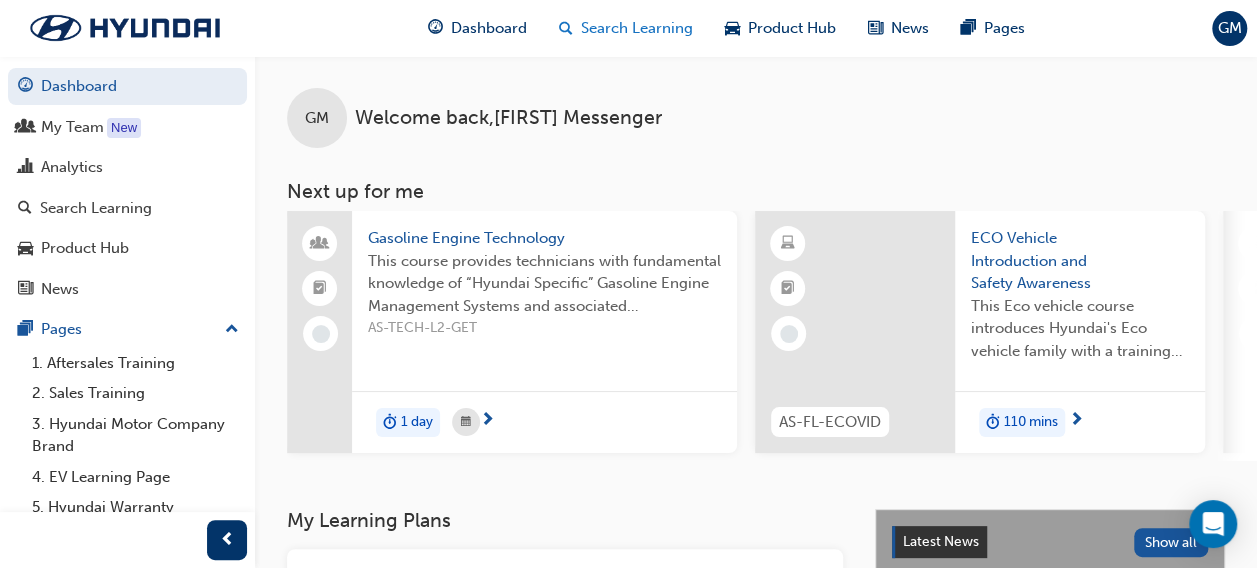 click on "Search Learning" at bounding box center (637, 28) 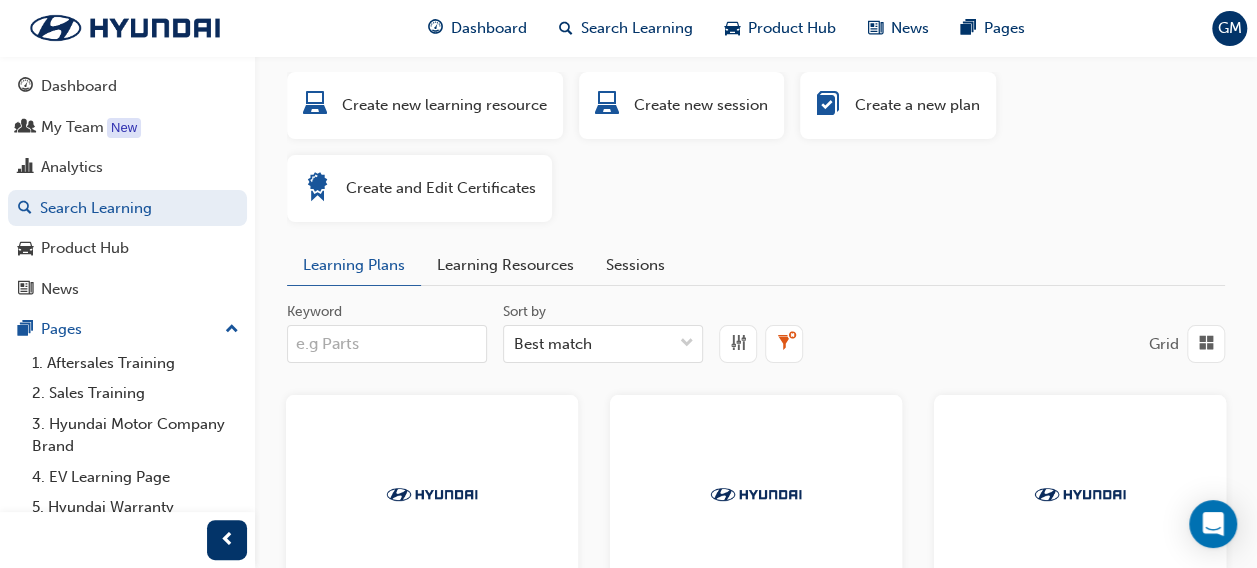 click on "Keyword" at bounding box center [387, 344] 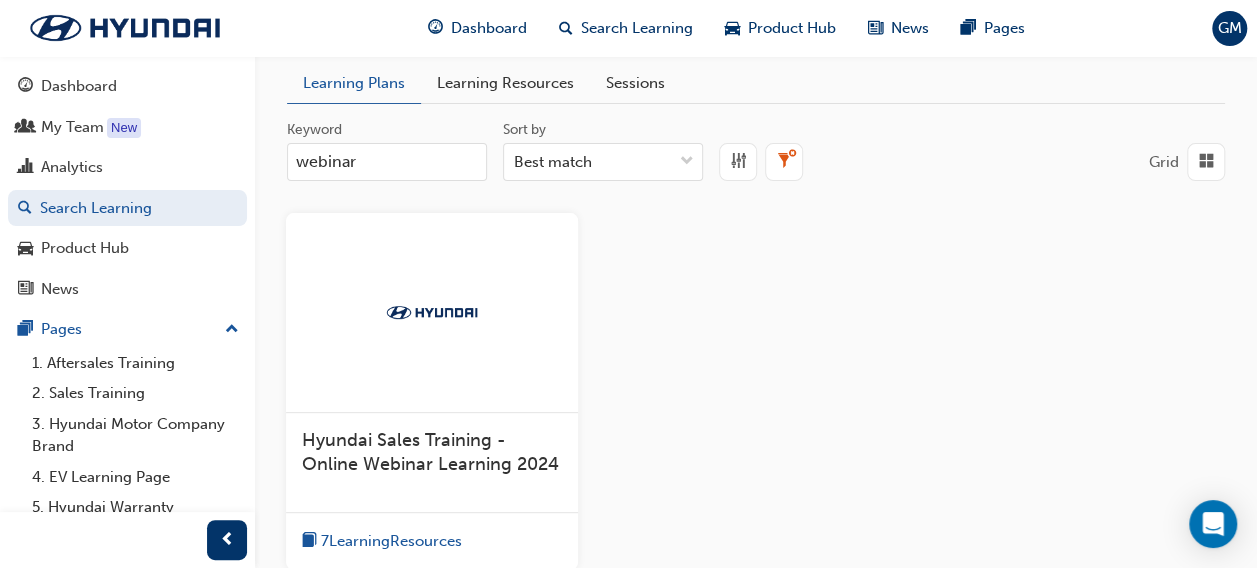 scroll, scrollTop: 0, scrollLeft: 0, axis: both 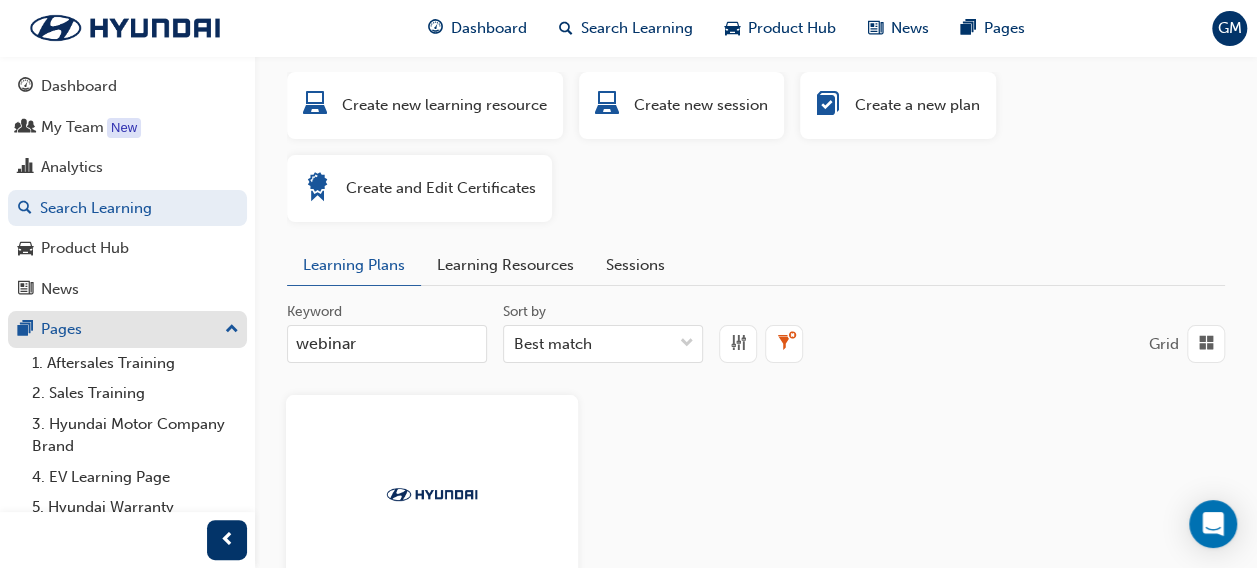 drag, startPoint x: 392, startPoint y: 348, endPoint x: 186, endPoint y: 346, distance: 206.0097 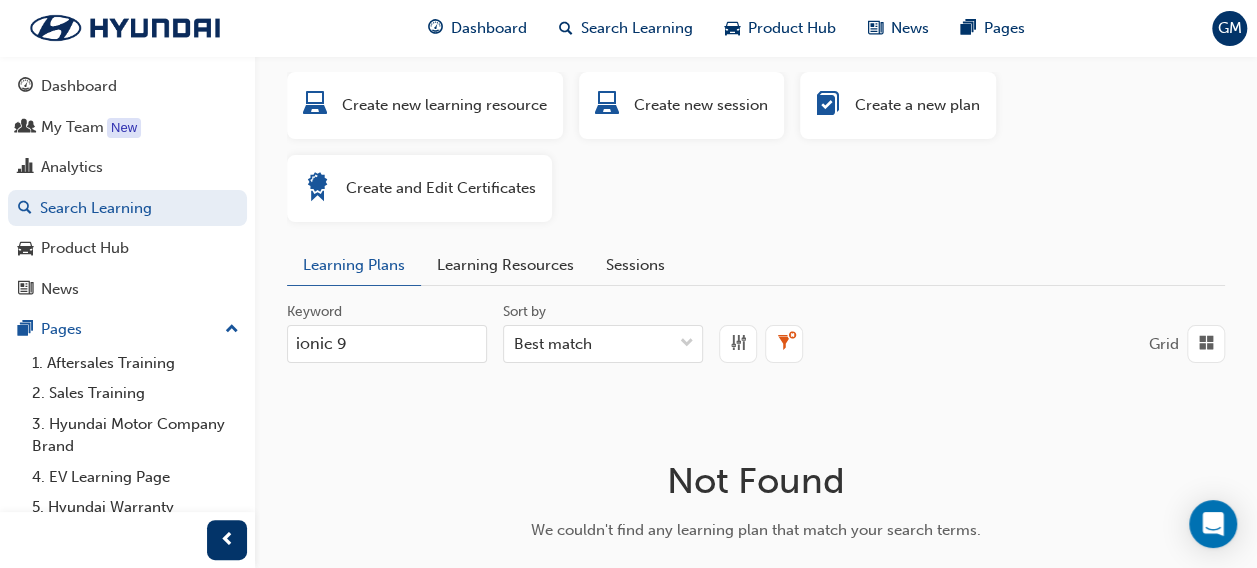 drag, startPoint x: 372, startPoint y: 342, endPoint x: 275, endPoint y: 342, distance: 97 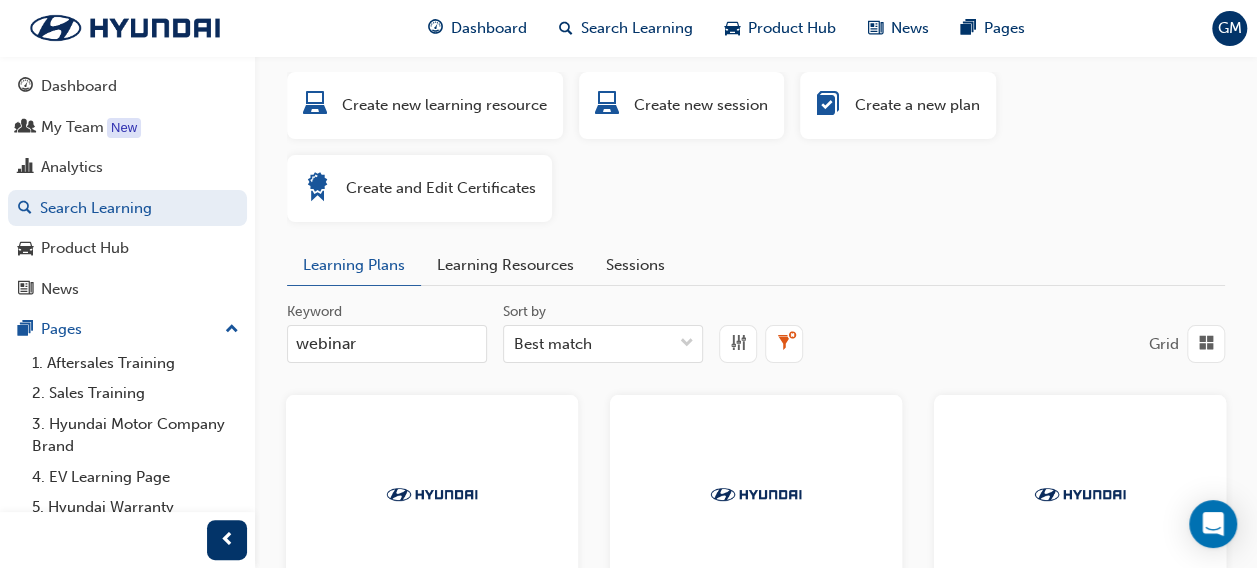 type on "webinar" 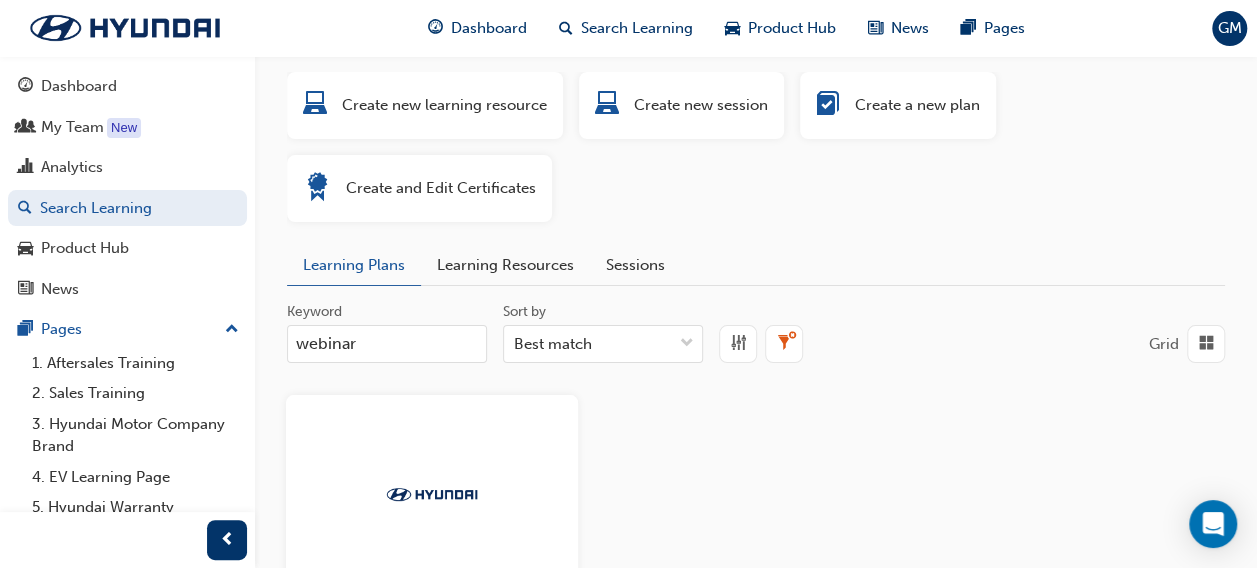 click at bounding box center (432, 495) 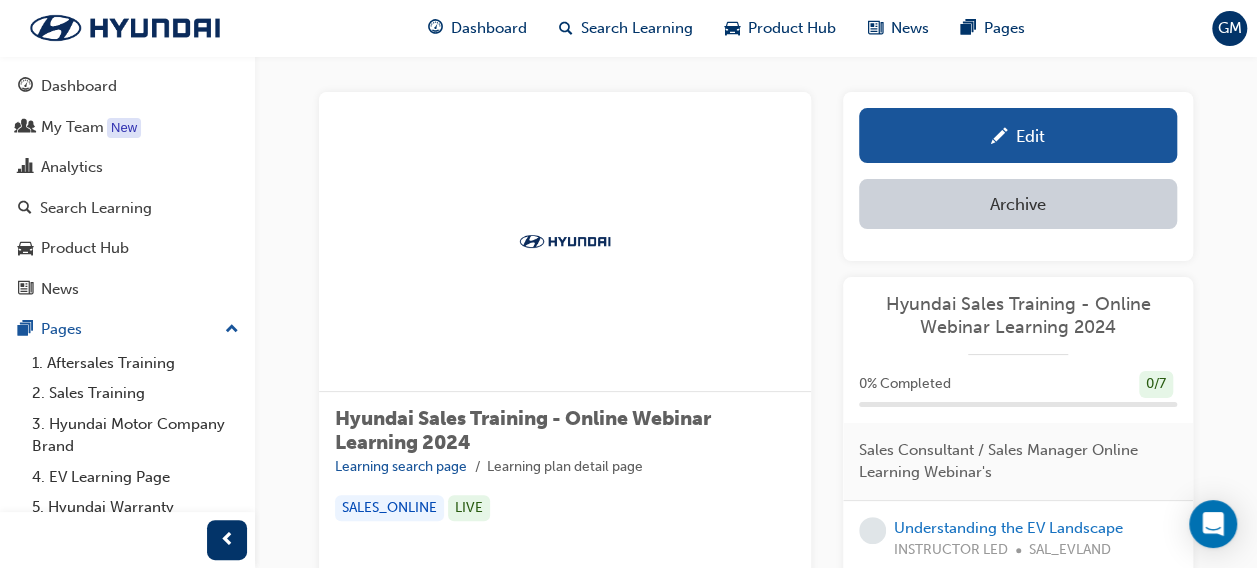scroll, scrollTop: 0, scrollLeft: 0, axis: both 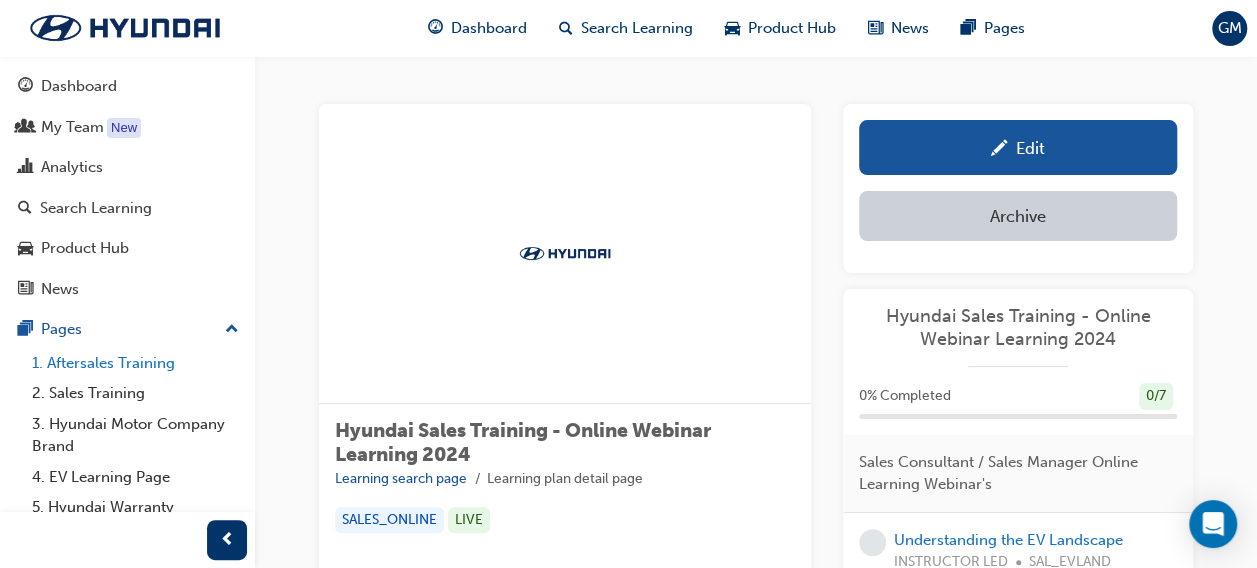 click on "1. Aftersales Training" at bounding box center [135, 363] 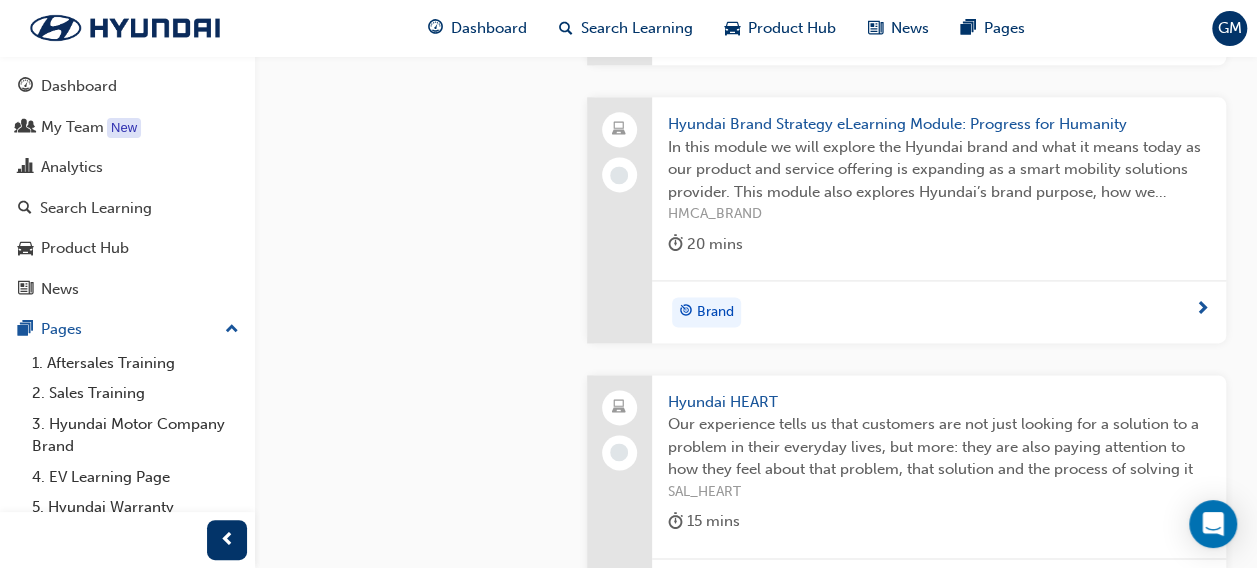 scroll, scrollTop: 0, scrollLeft: 0, axis: both 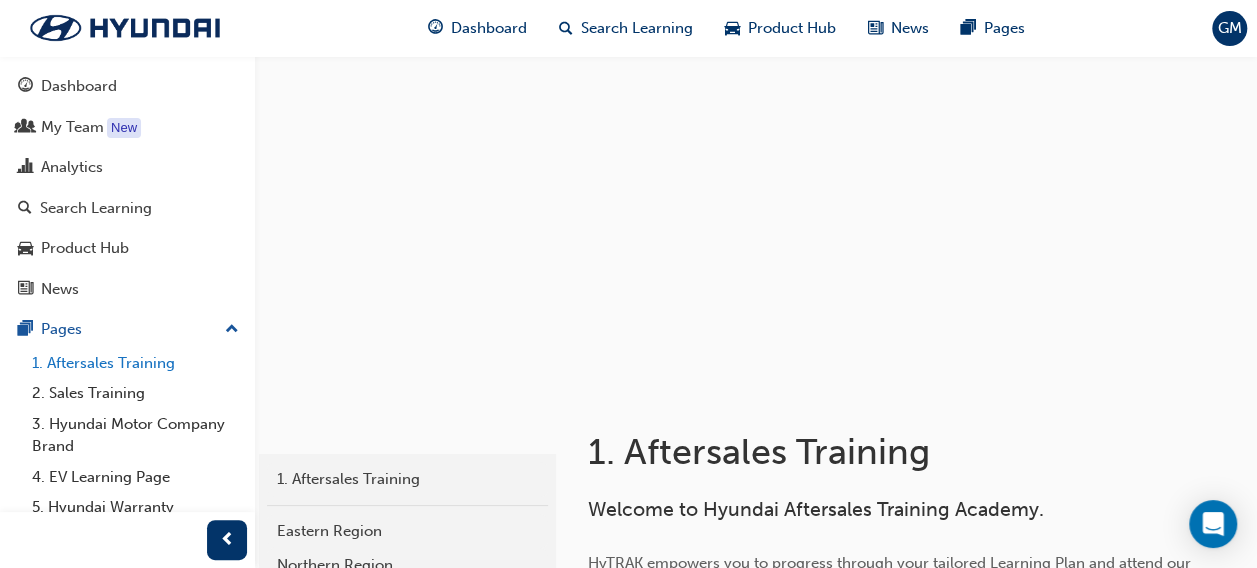 click on "1. Aftersales Training" at bounding box center (135, 363) 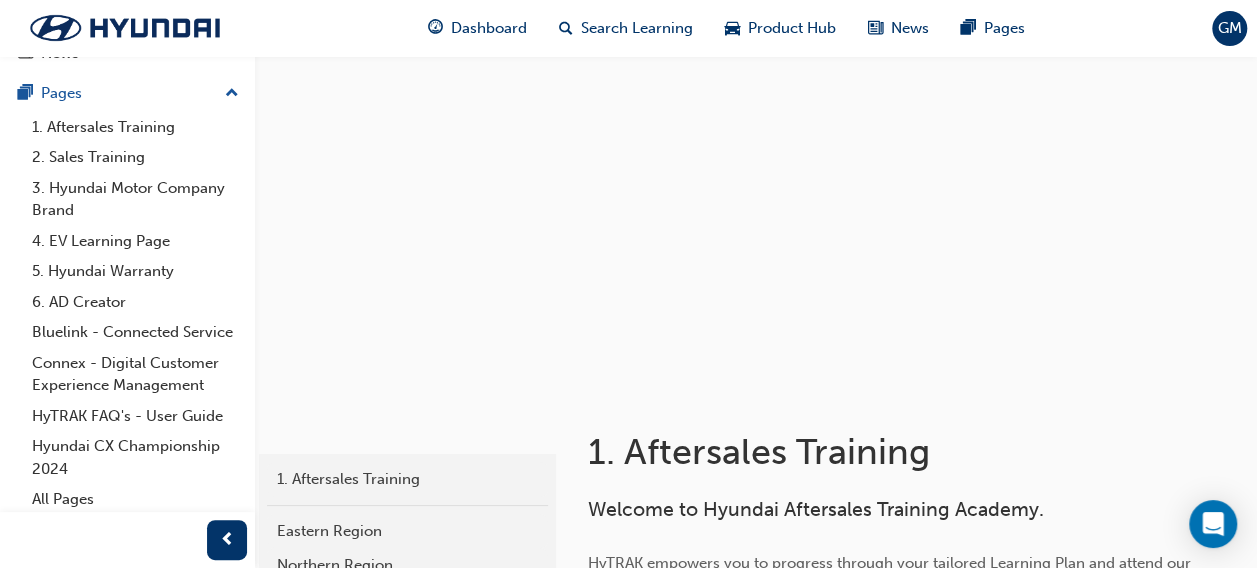 scroll, scrollTop: 262, scrollLeft: 0, axis: vertical 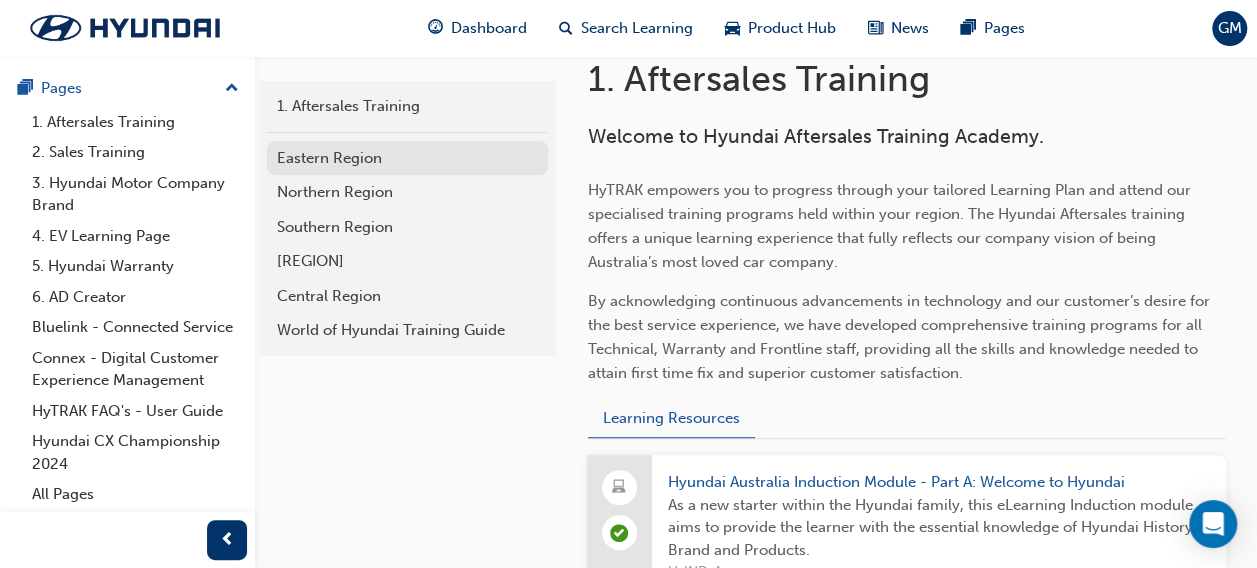 click on "Eastern Region" at bounding box center [407, 158] 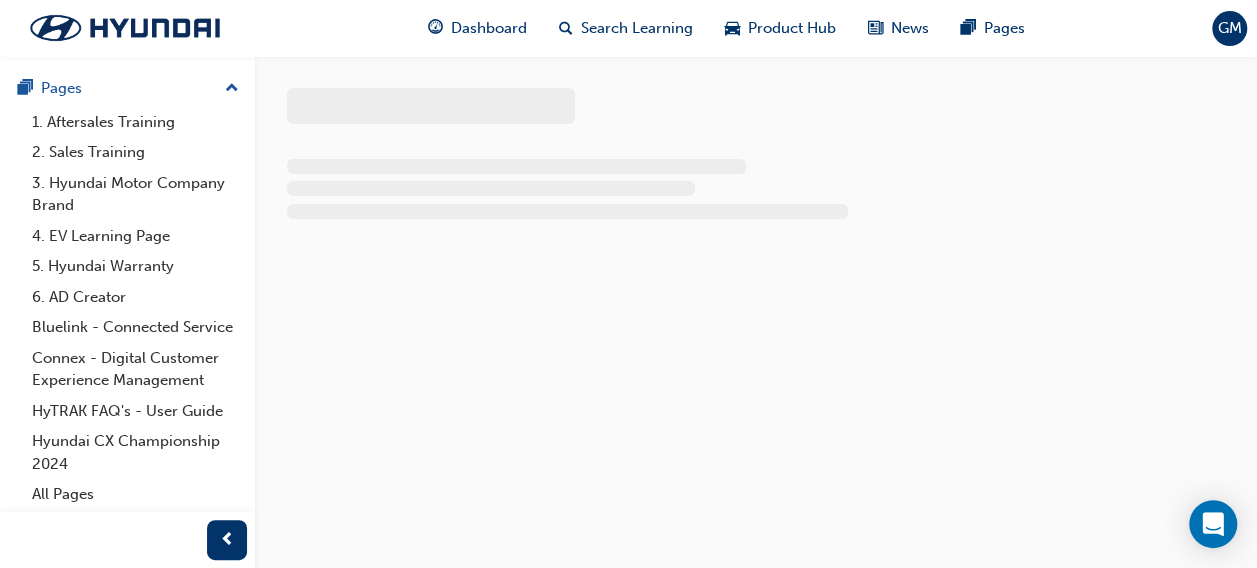 scroll, scrollTop: 0, scrollLeft: 0, axis: both 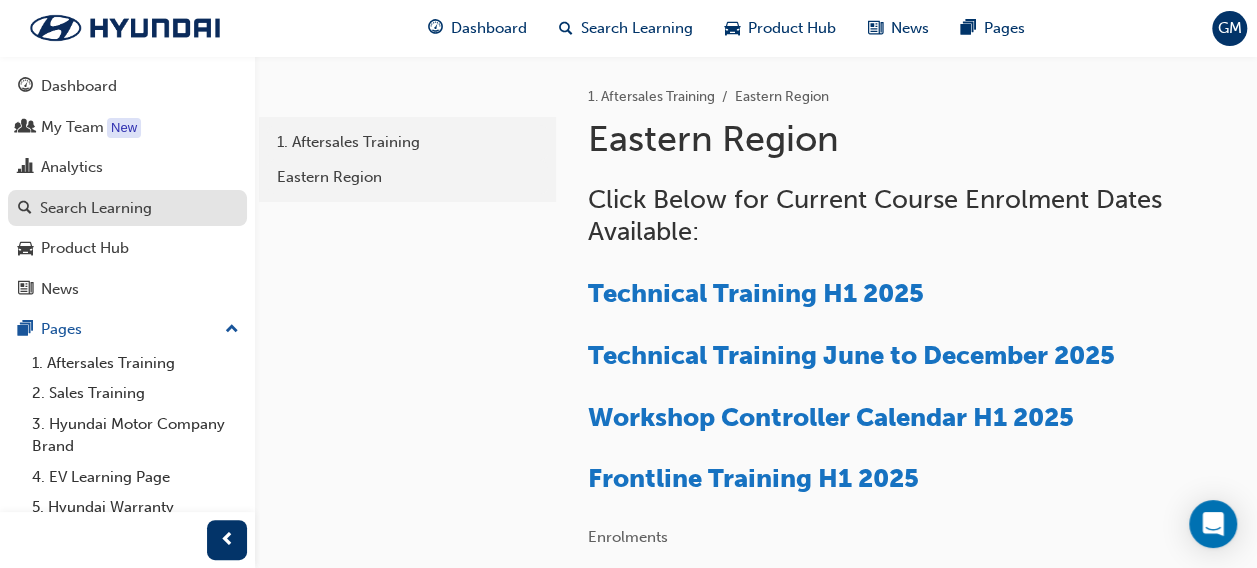 click on "Search Learning" at bounding box center [96, 208] 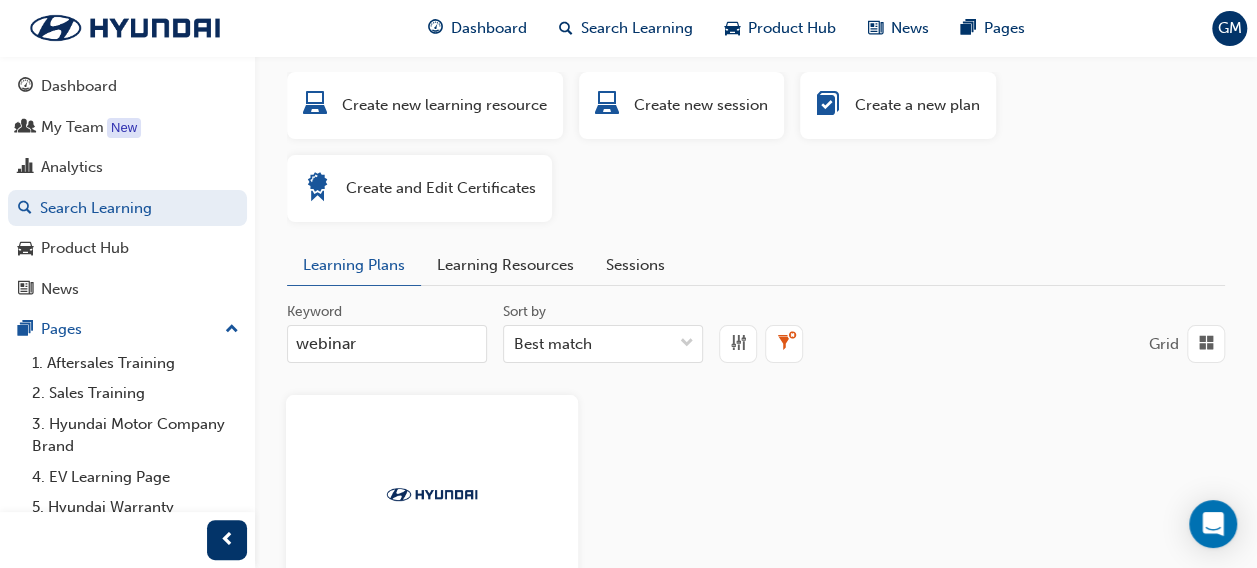 click on "Learning Resources" at bounding box center (505, 265) 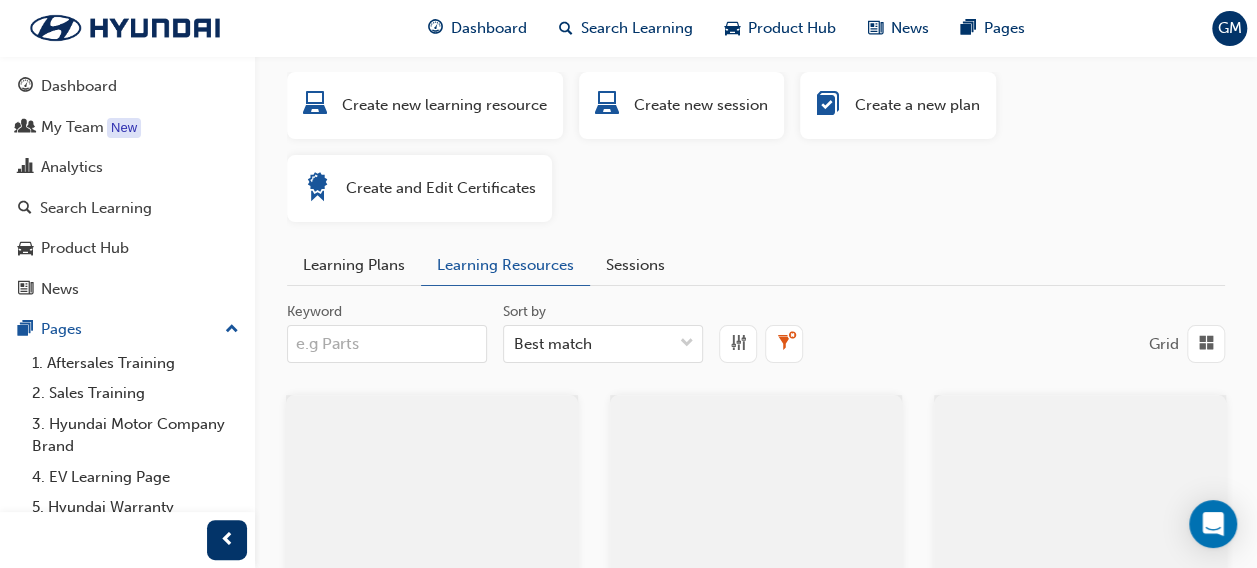 click on "Sessions" at bounding box center [635, 265] 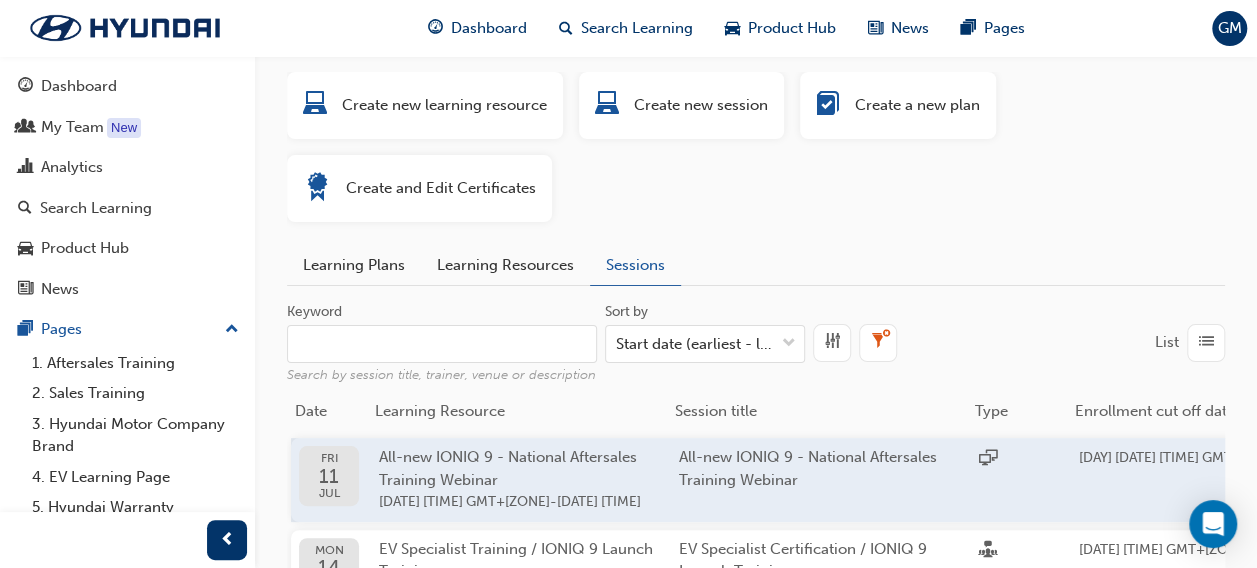click on "All-new IONIQ 9 - National Aftersales Training Webinar" at bounding box center [508, 468] 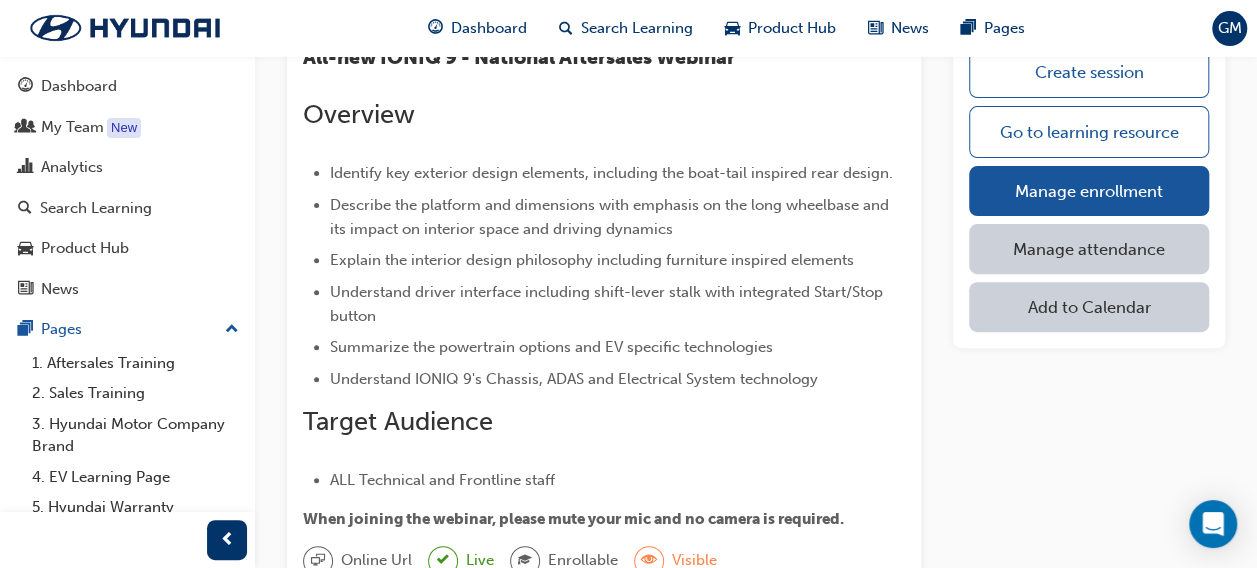 scroll, scrollTop: 224, scrollLeft: 0, axis: vertical 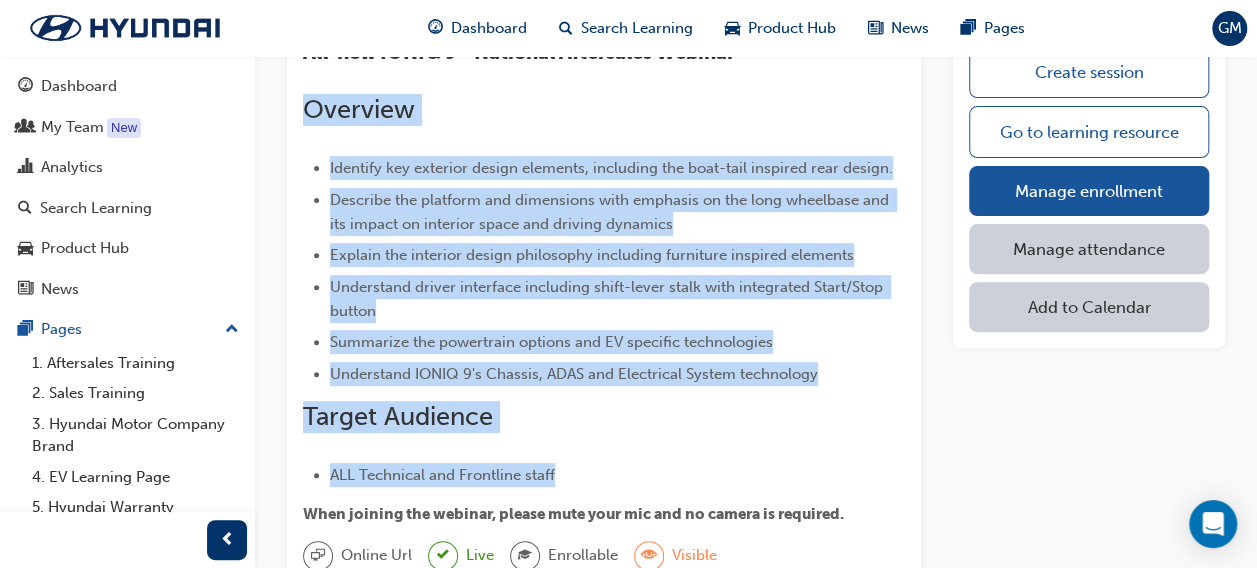 drag, startPoint x: 568, startPoint y: 475, endPoint x: 291, endPoint y: 108, distance: 459.80212 